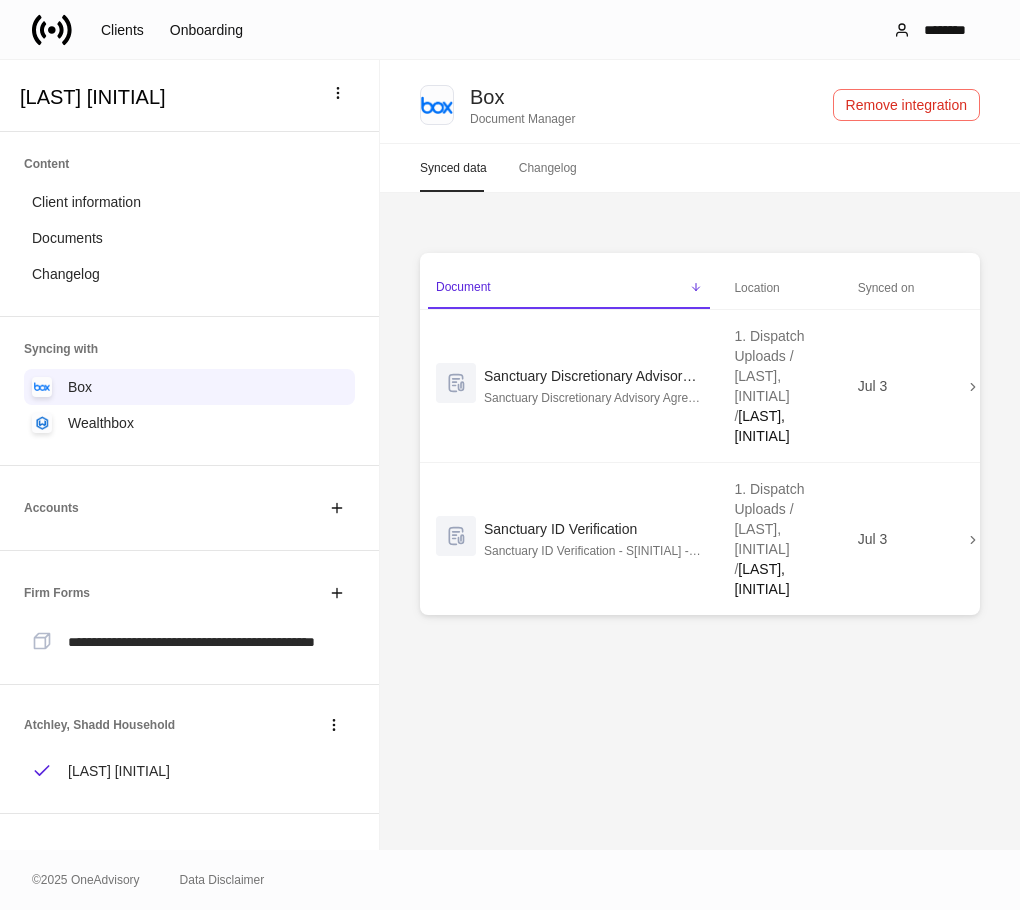 scroll, scrollTop: 0, scrollLeft: 0, axis: both 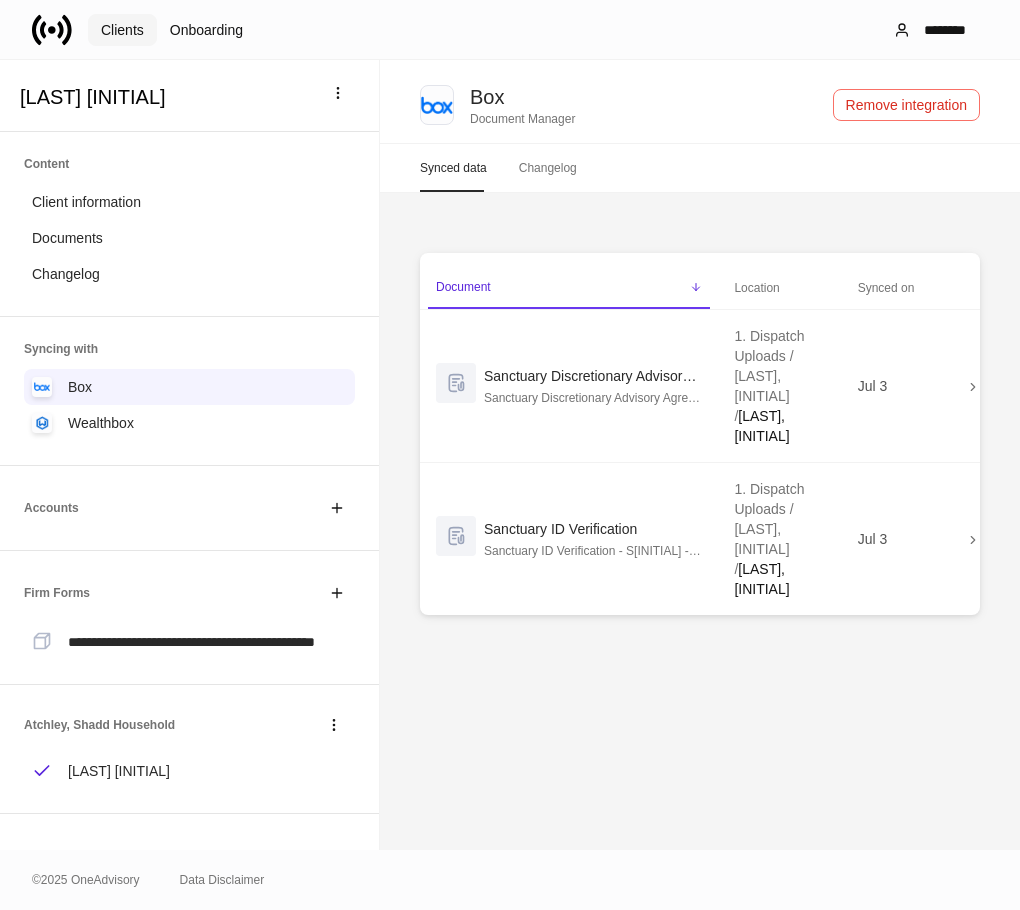 click on "Clients" at bounding box center (122, 30) 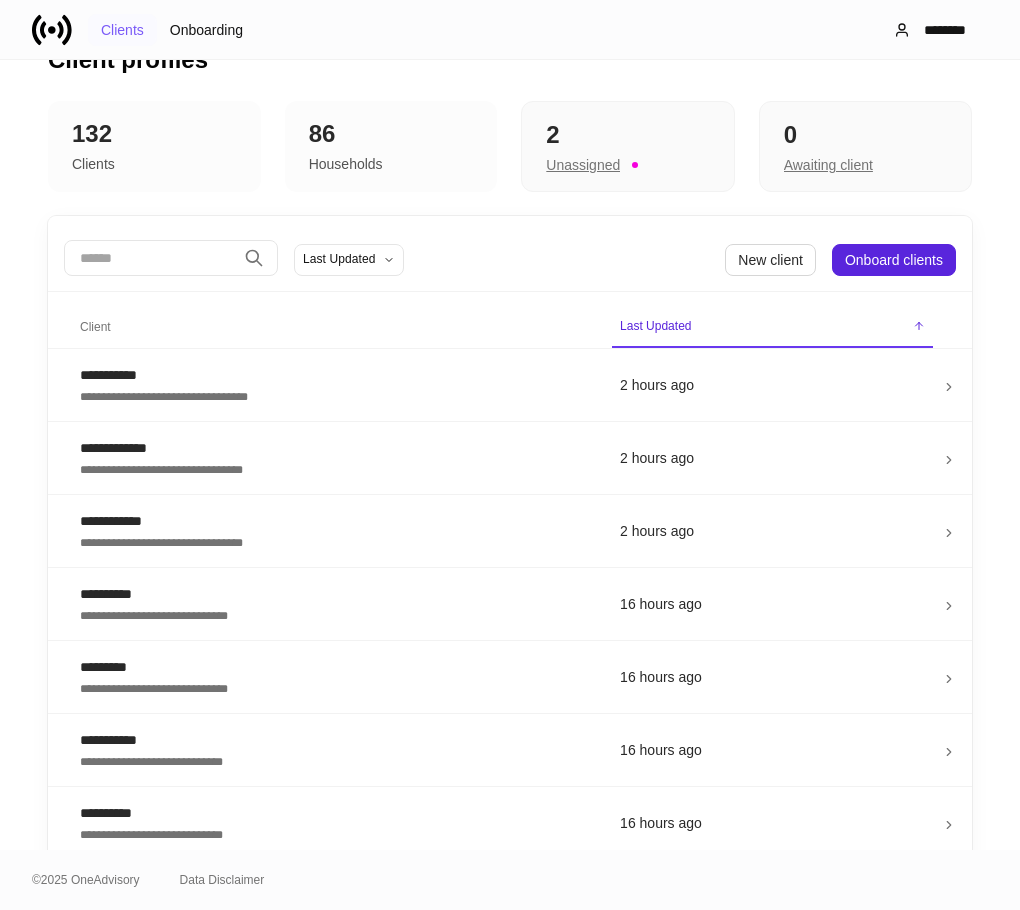 scroll, scrollTop: 0, scrollLeft: 0, axis: both 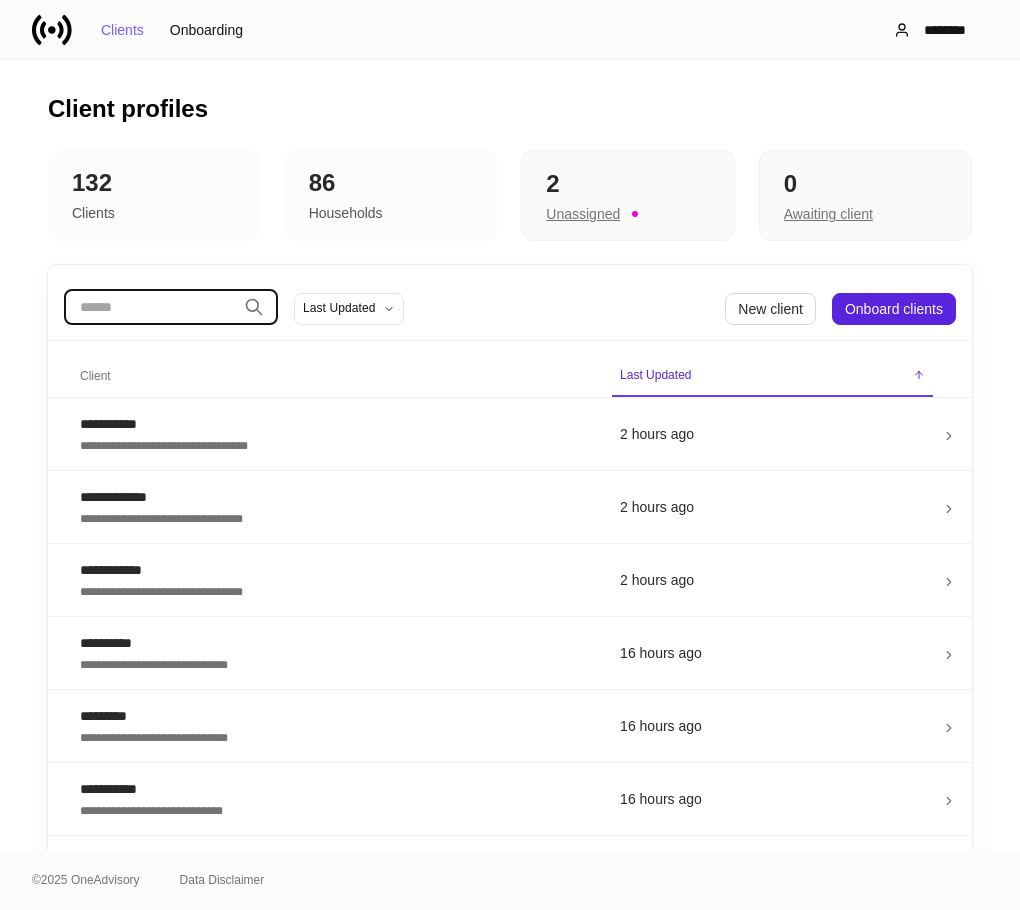 click at bounding box center (150, 307) 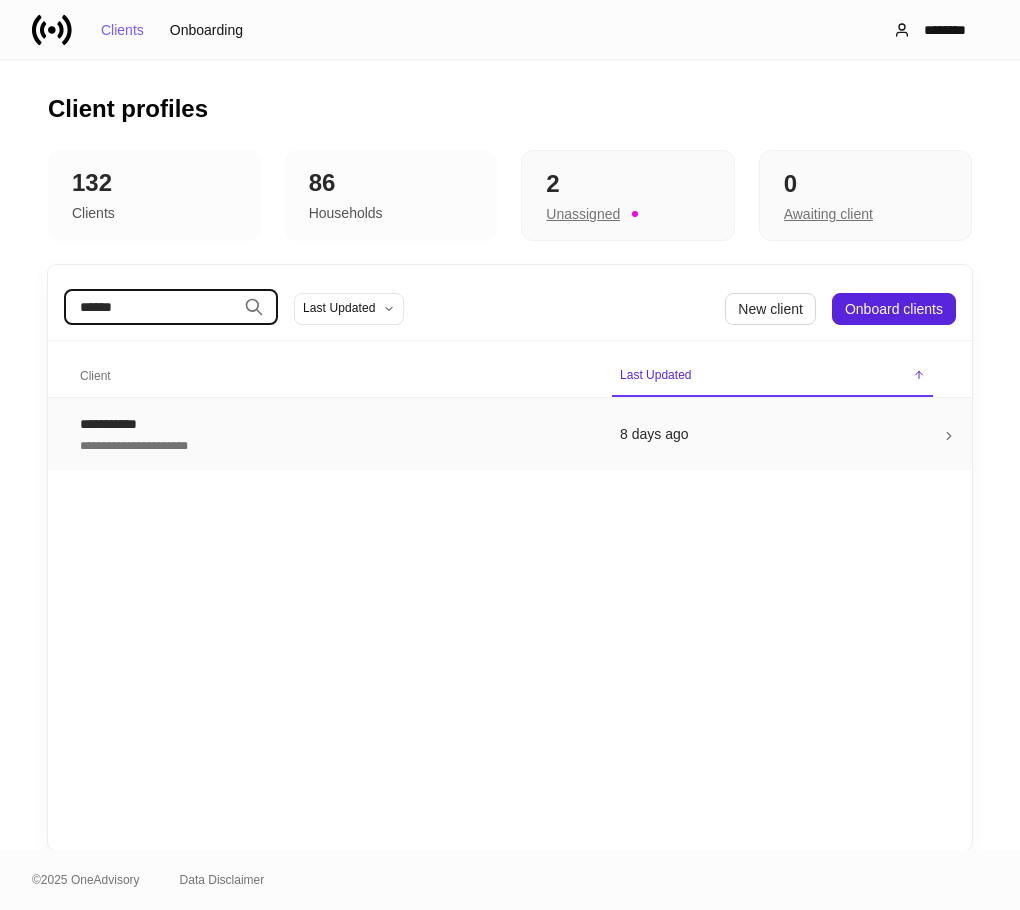type on "******" 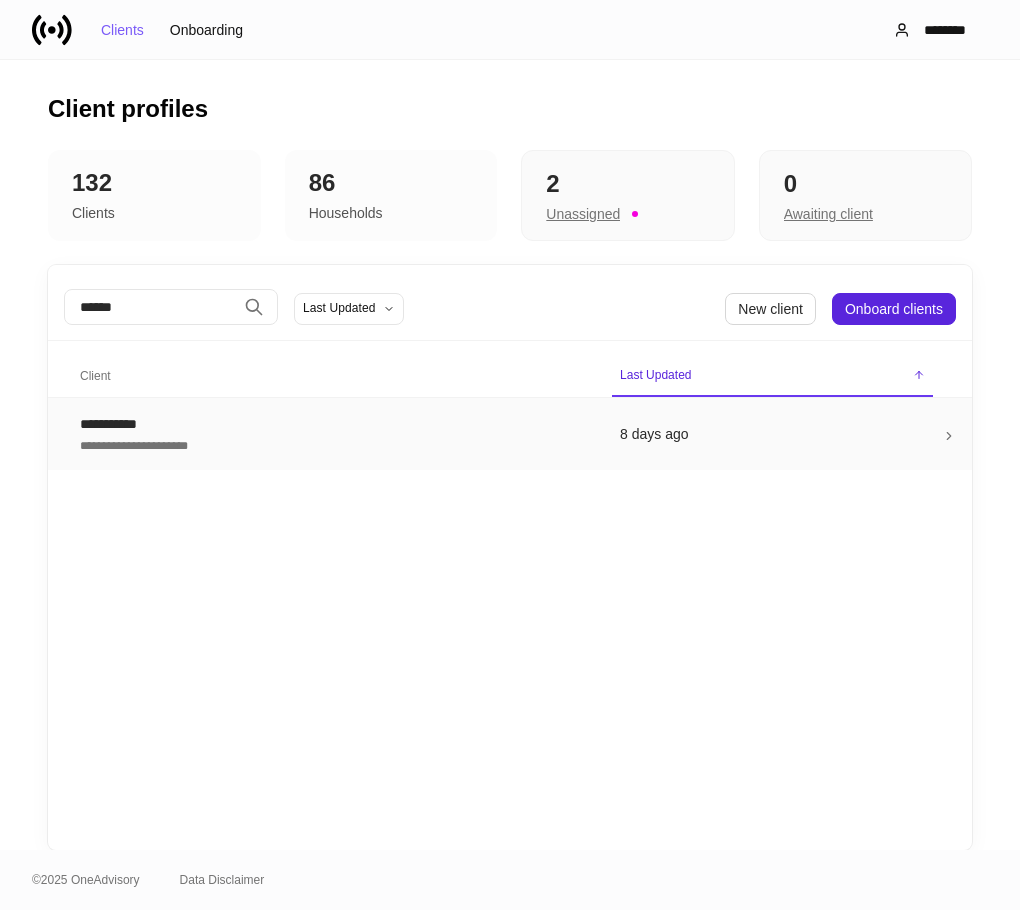 click on "**********" at bounding box center (334, 444) 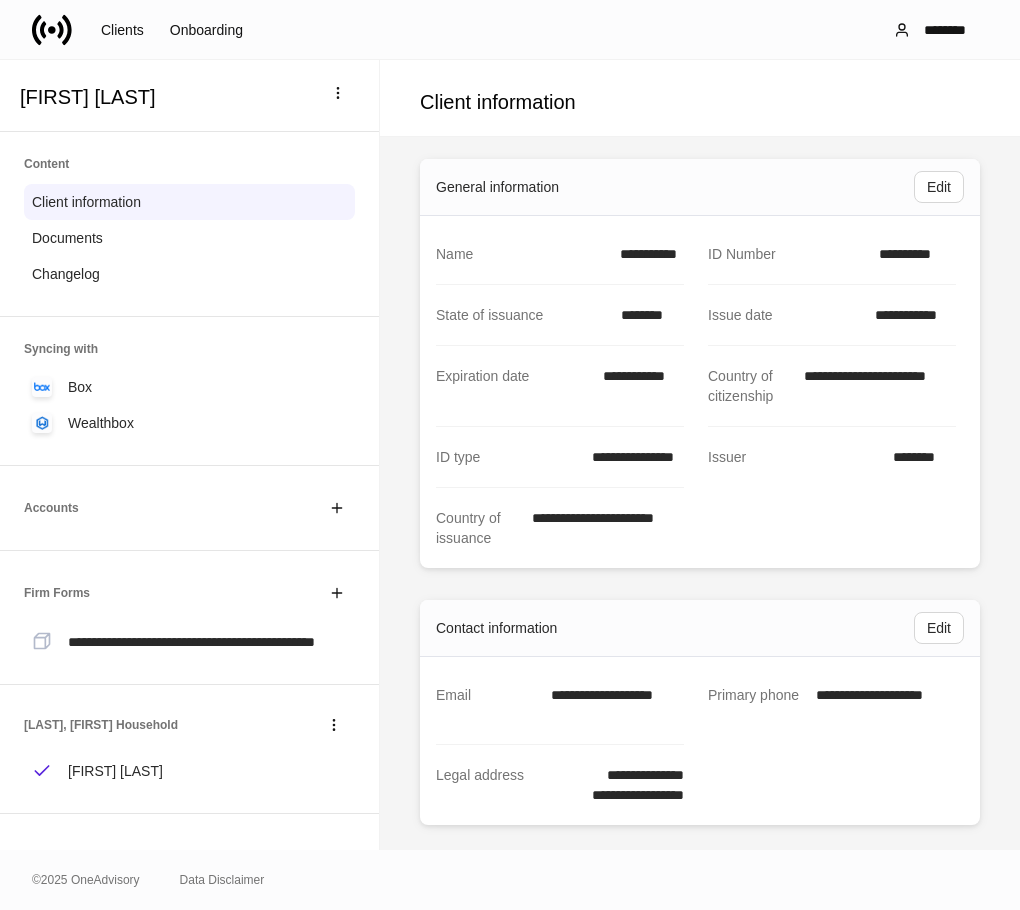 scroll, scrollTop: 49, scrollLeft: 0, axis: vertical 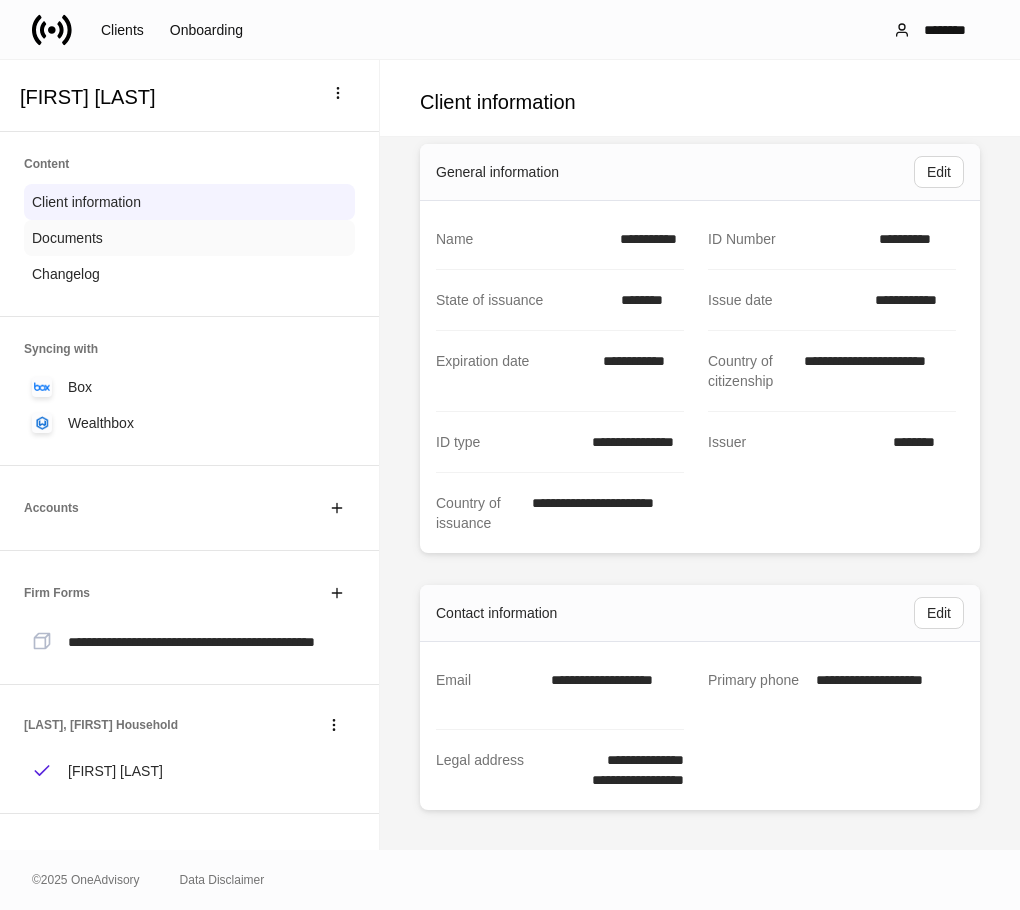 click on "Documents" at bounding box center [67, 238] 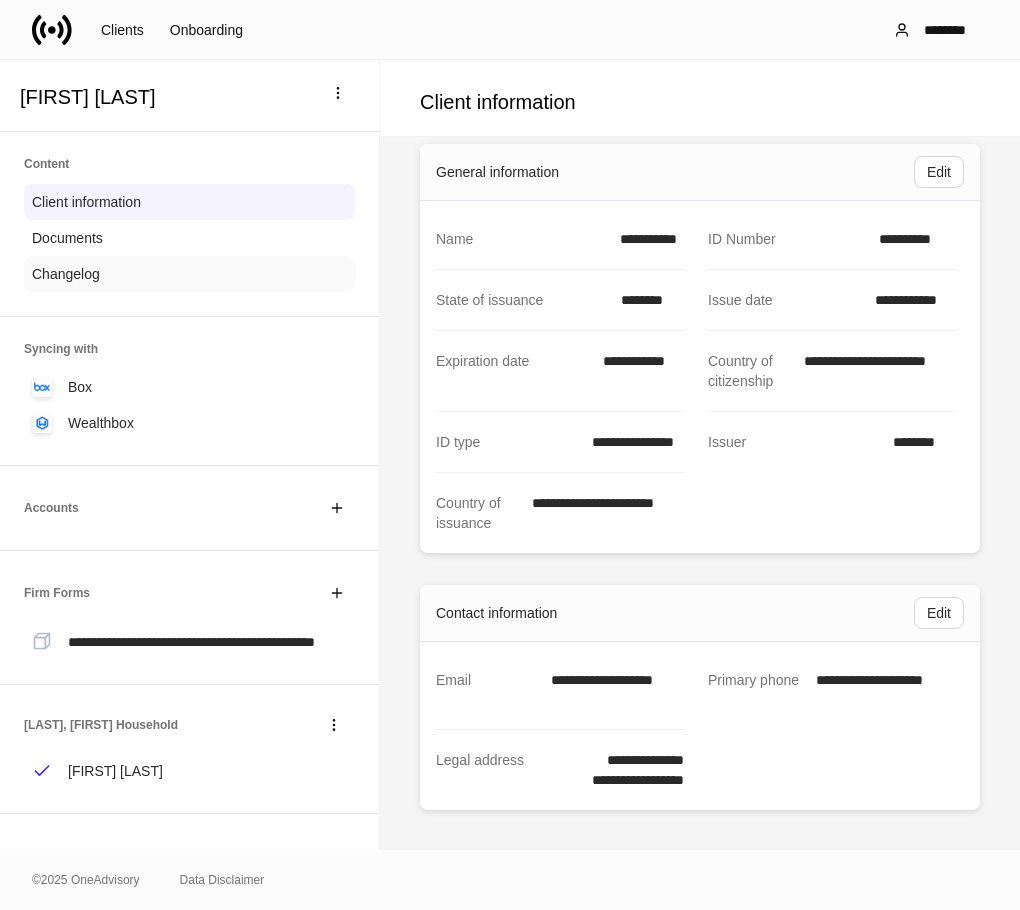 scroll, scrollTop: 0, scrollLeft: 0, axis: both 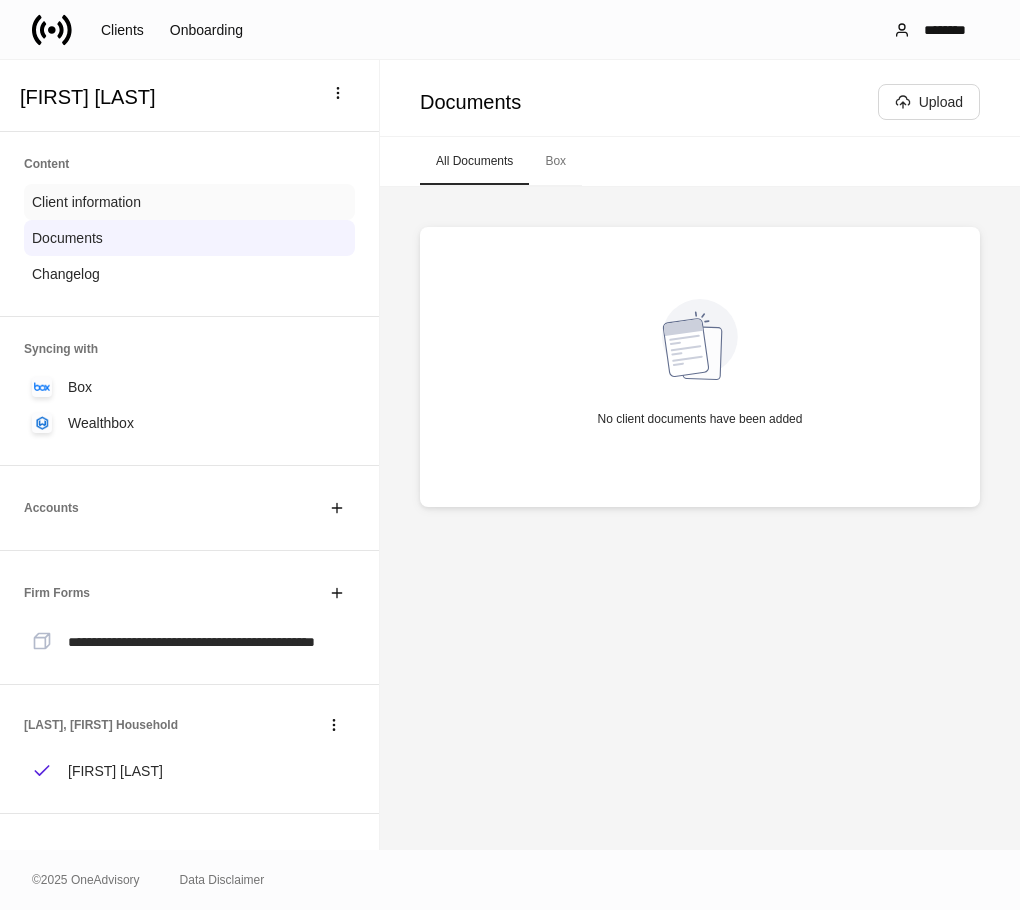 click on "Client information" at bounding box center [86, 202] 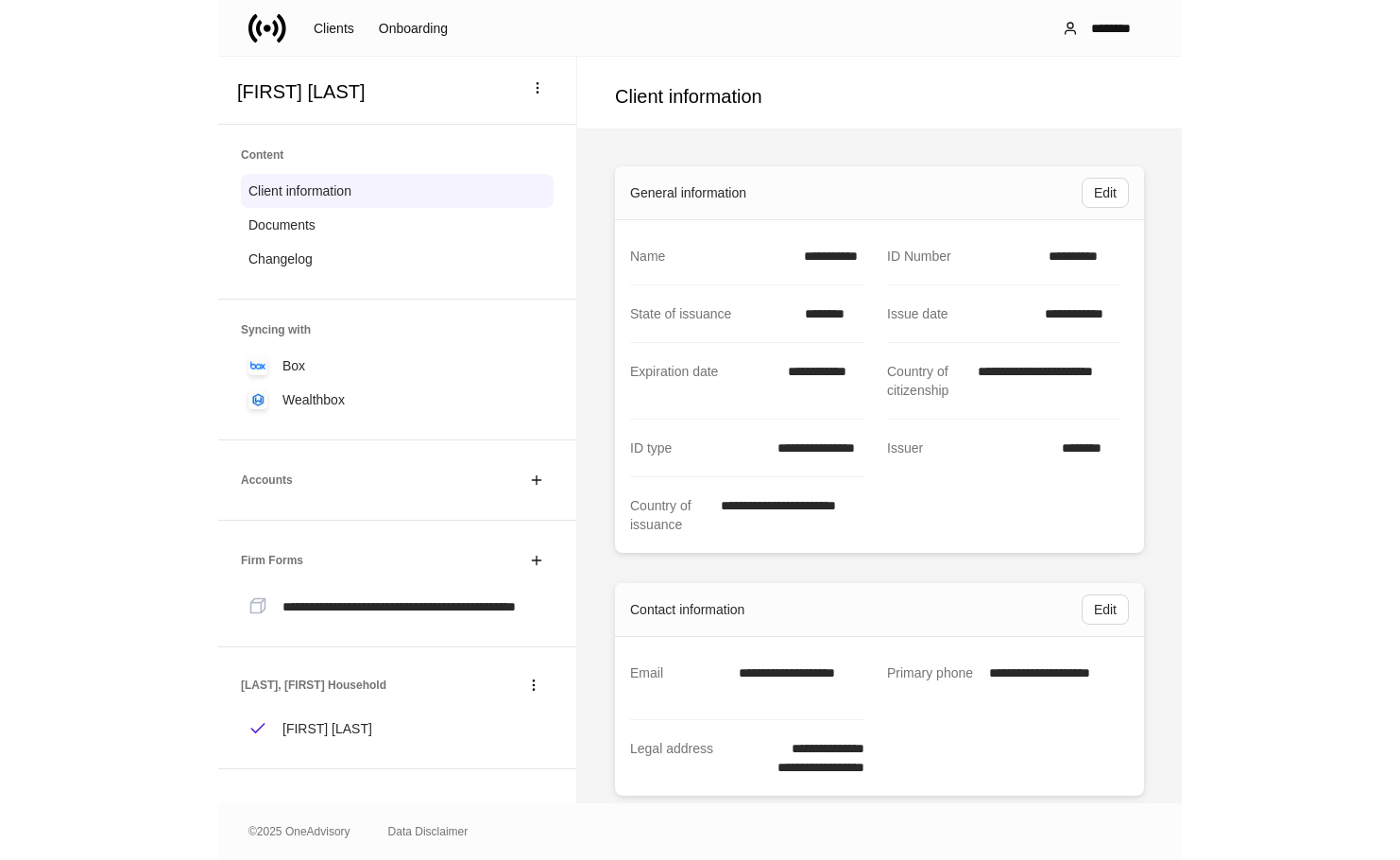 scroll, scrollTop: 0, scrollLeft: 0, axis: both 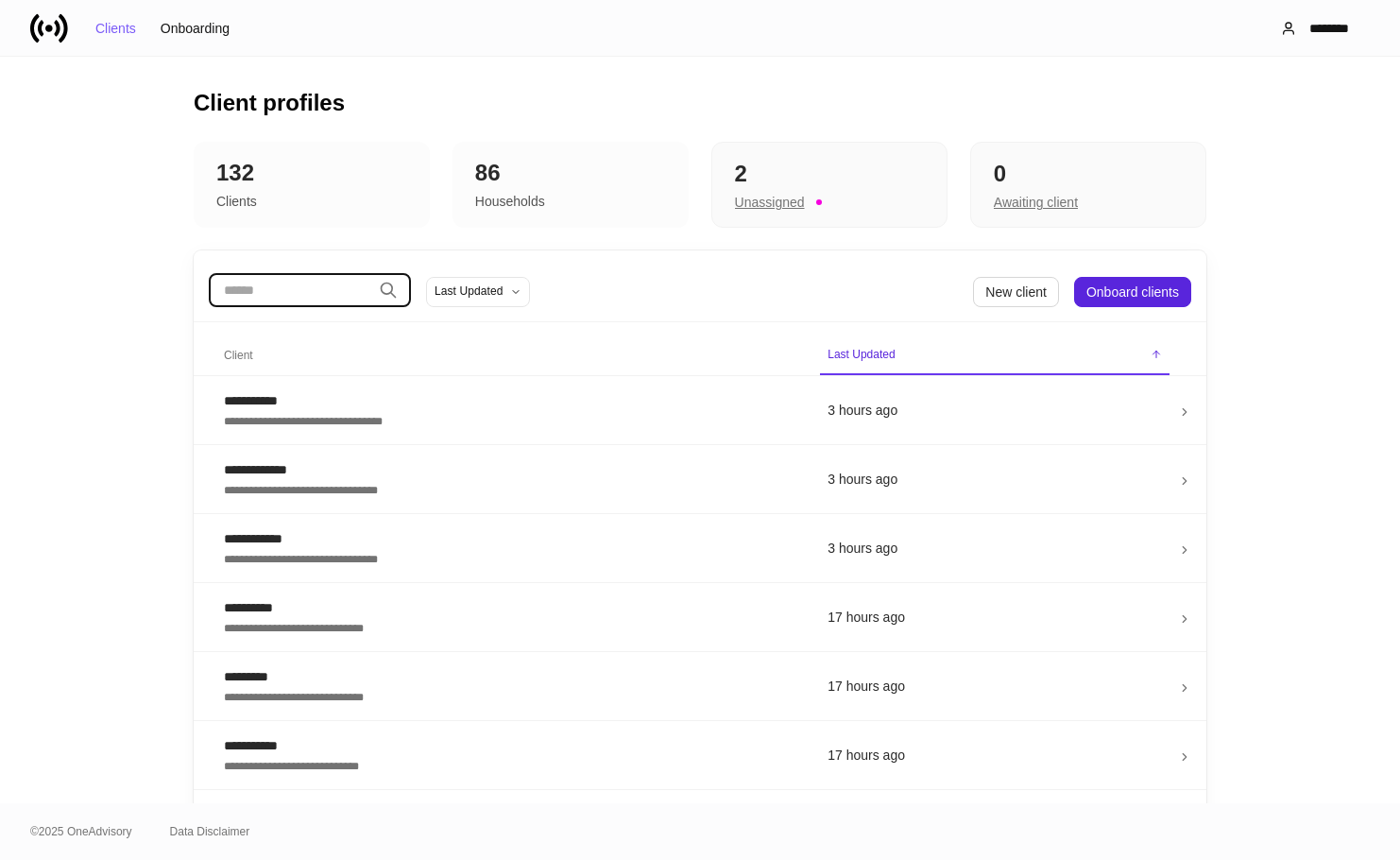 click at bounding box center [290, 290] 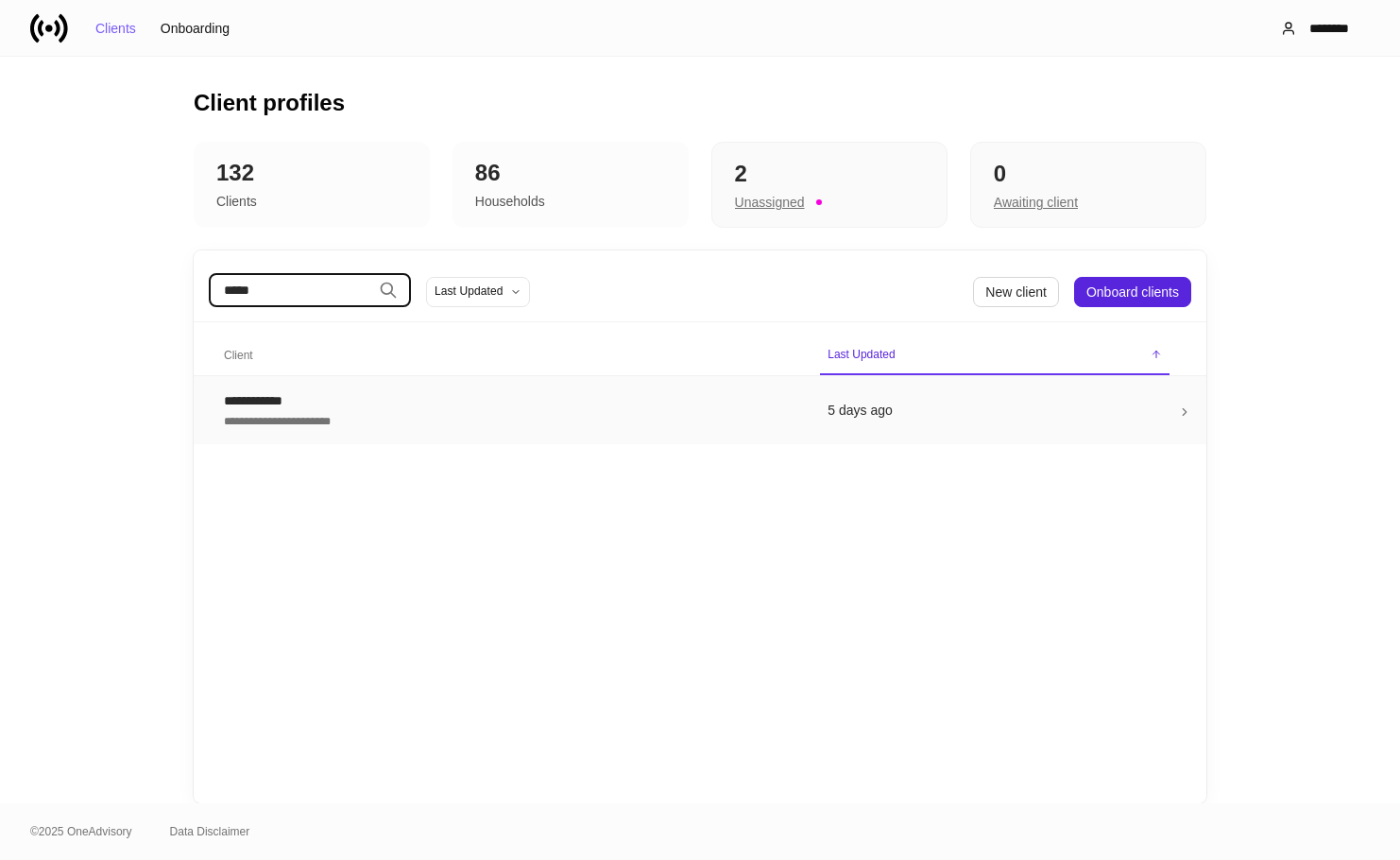 type on "*****" 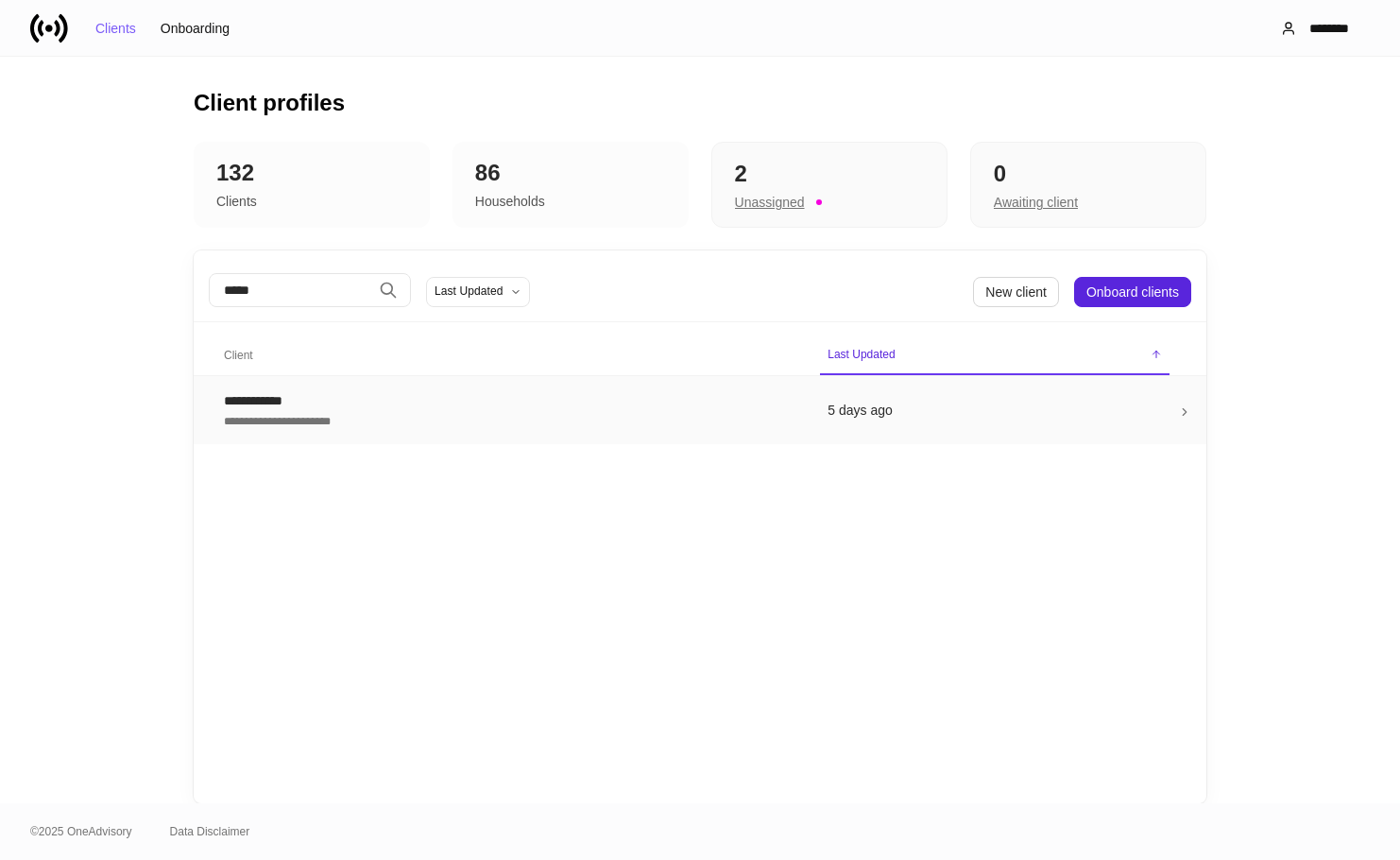 click on "**********" at bounding box center [510, 401] 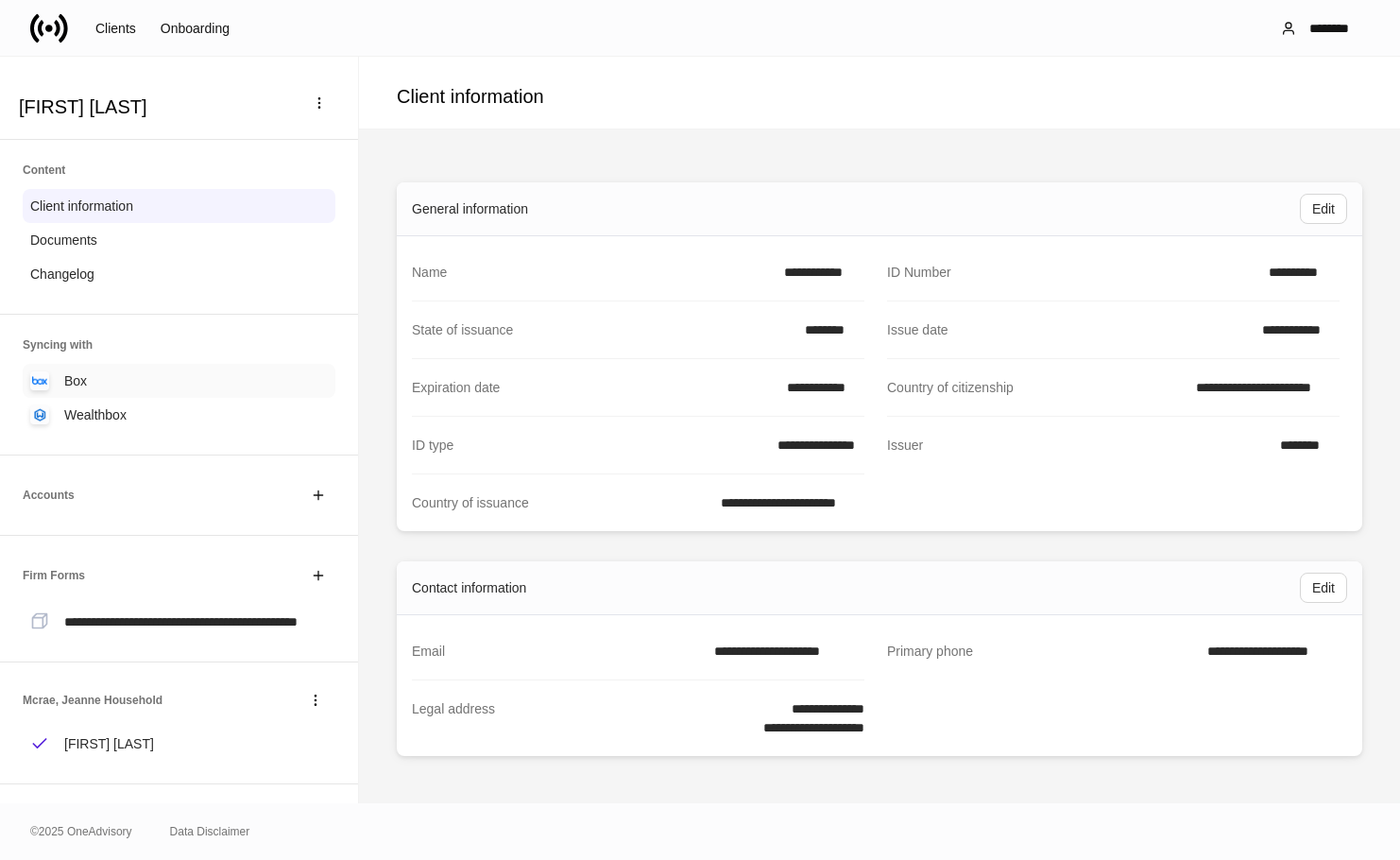 click on "Box" at bounding box center [76, 381] 